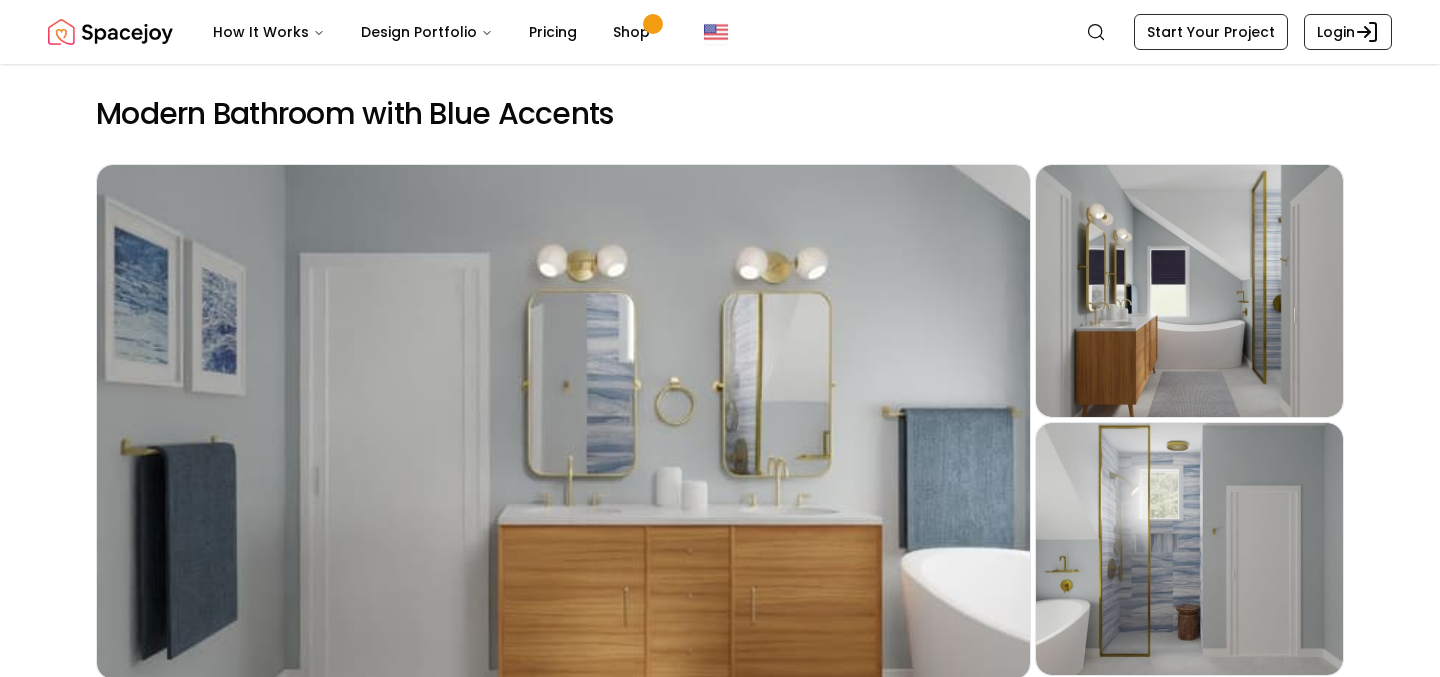 scroll, scrollTop: 0, scrollLeft: 0, axis: both 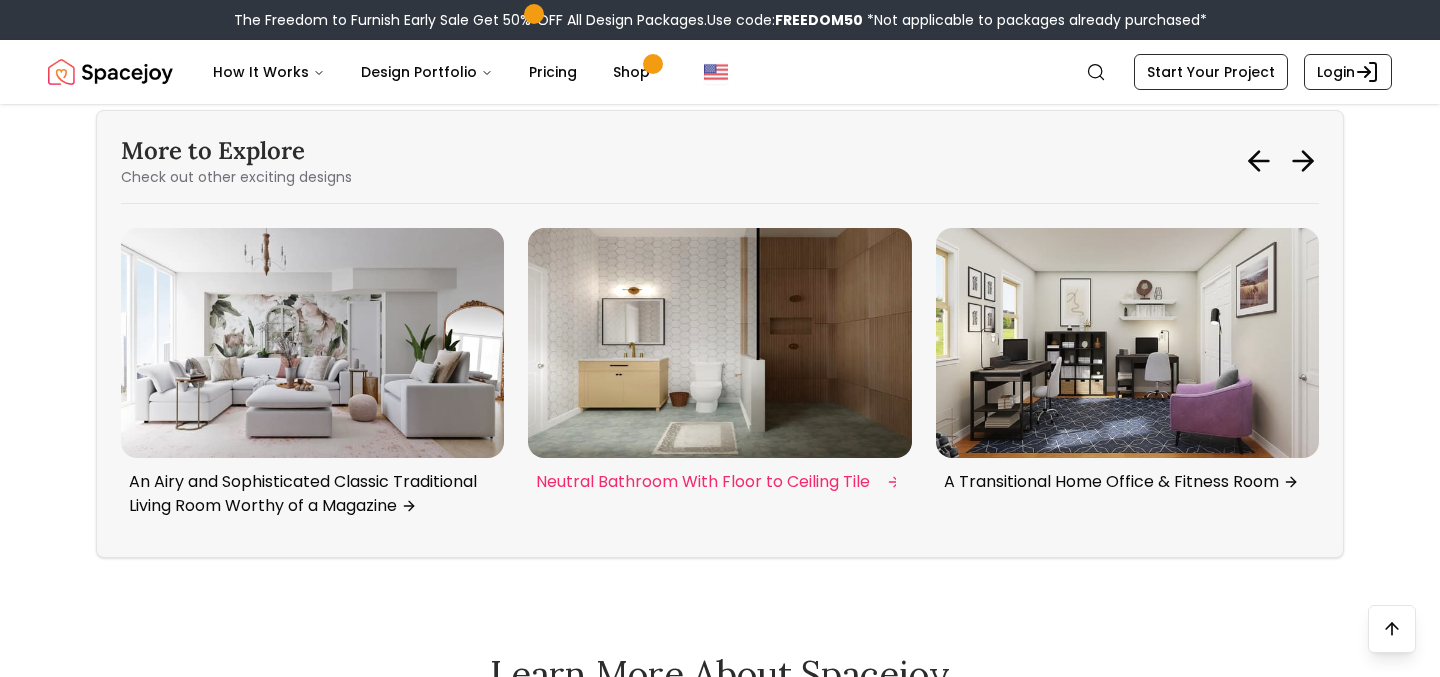 click on "Large Entryway with Wallpaper   A Modern Rustic Living Room Filled With Brown Hues   Stunning Shades Of Blue: A Transitional Living Room   An Airy and Sophisticated Classic Traditional Living Room Worthy of a Magazine    Neutral Bathroom With Floor to Ceiling Tile   A Transitional Home Office & Fitness Room" at bounding box center (720, 380) 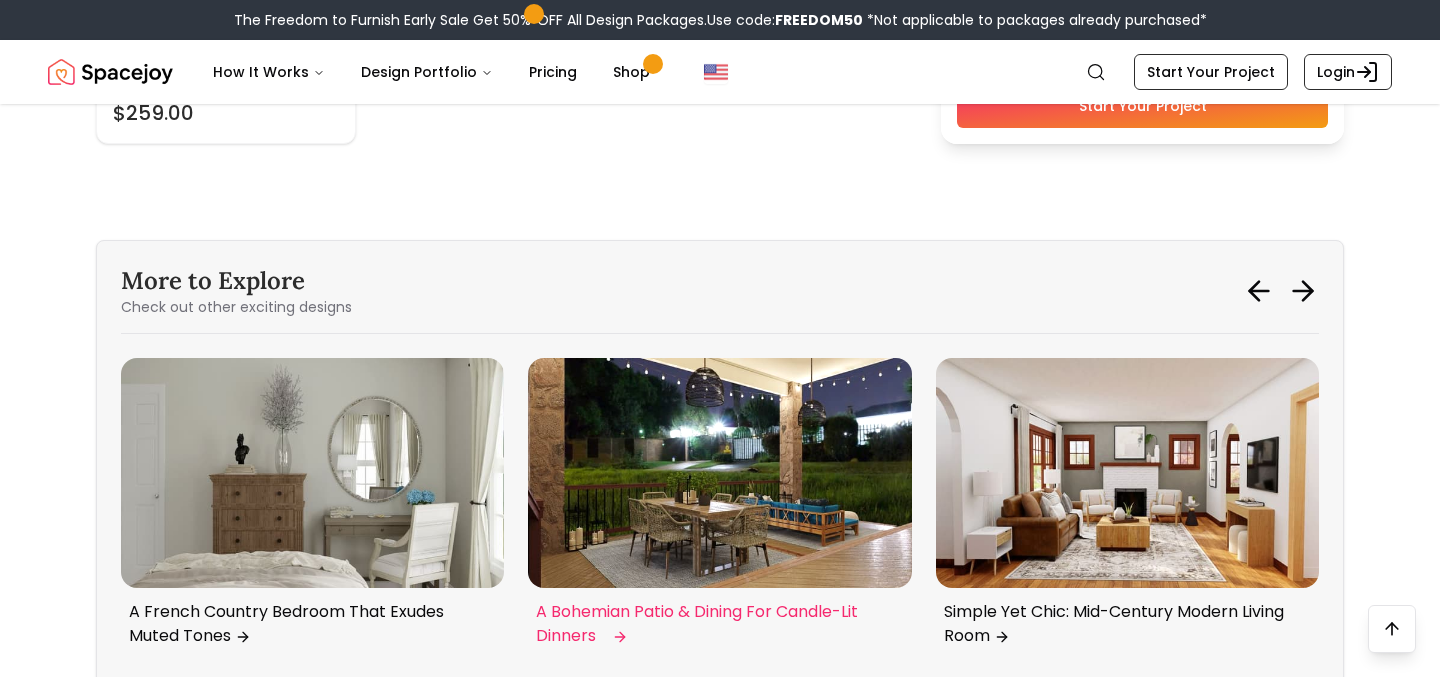 scroll, scrollTop: 1932, scrollLeft: 0, axis: vertical 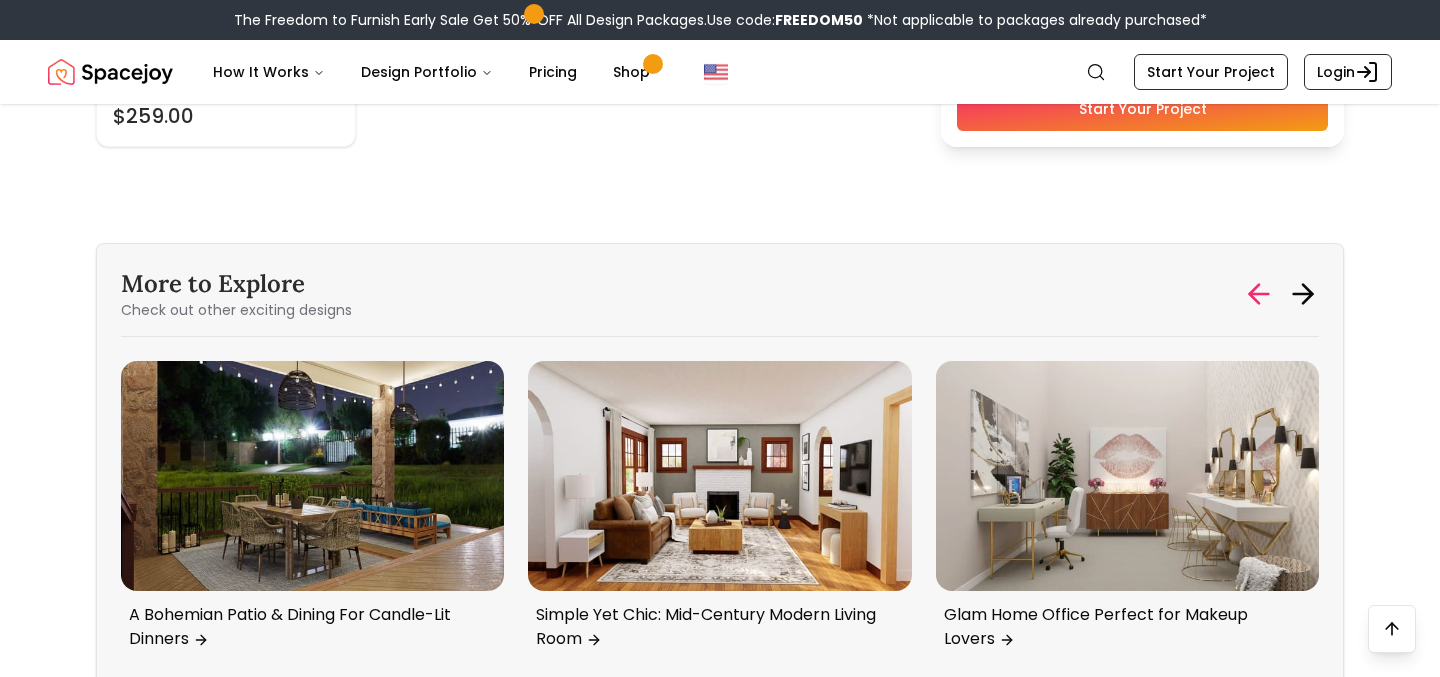 click 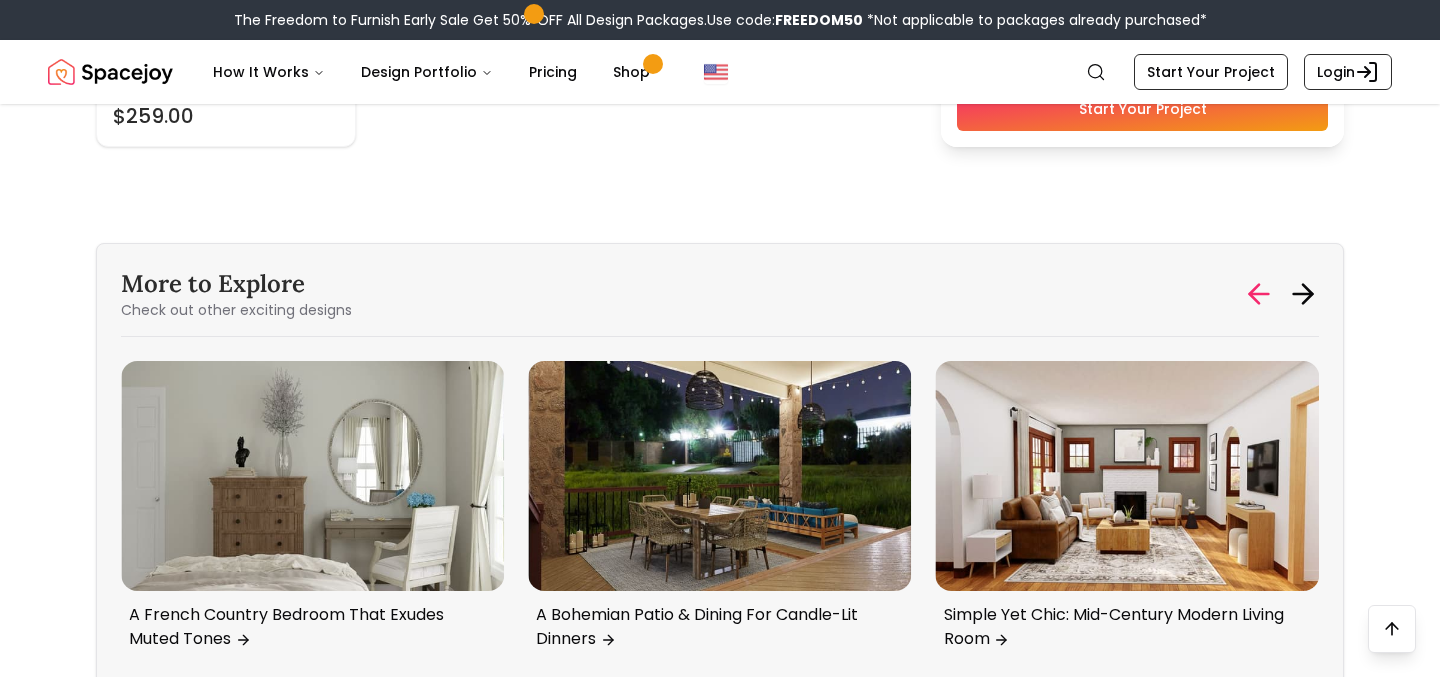 click 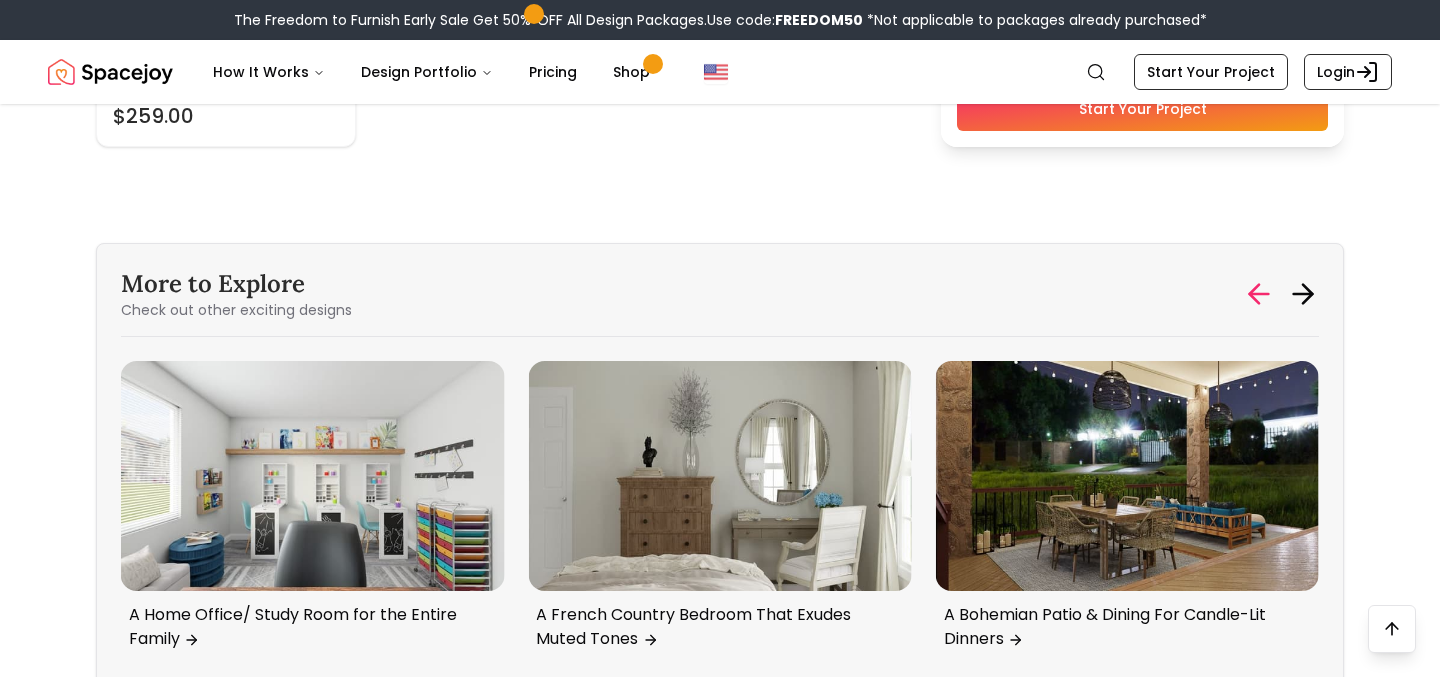click 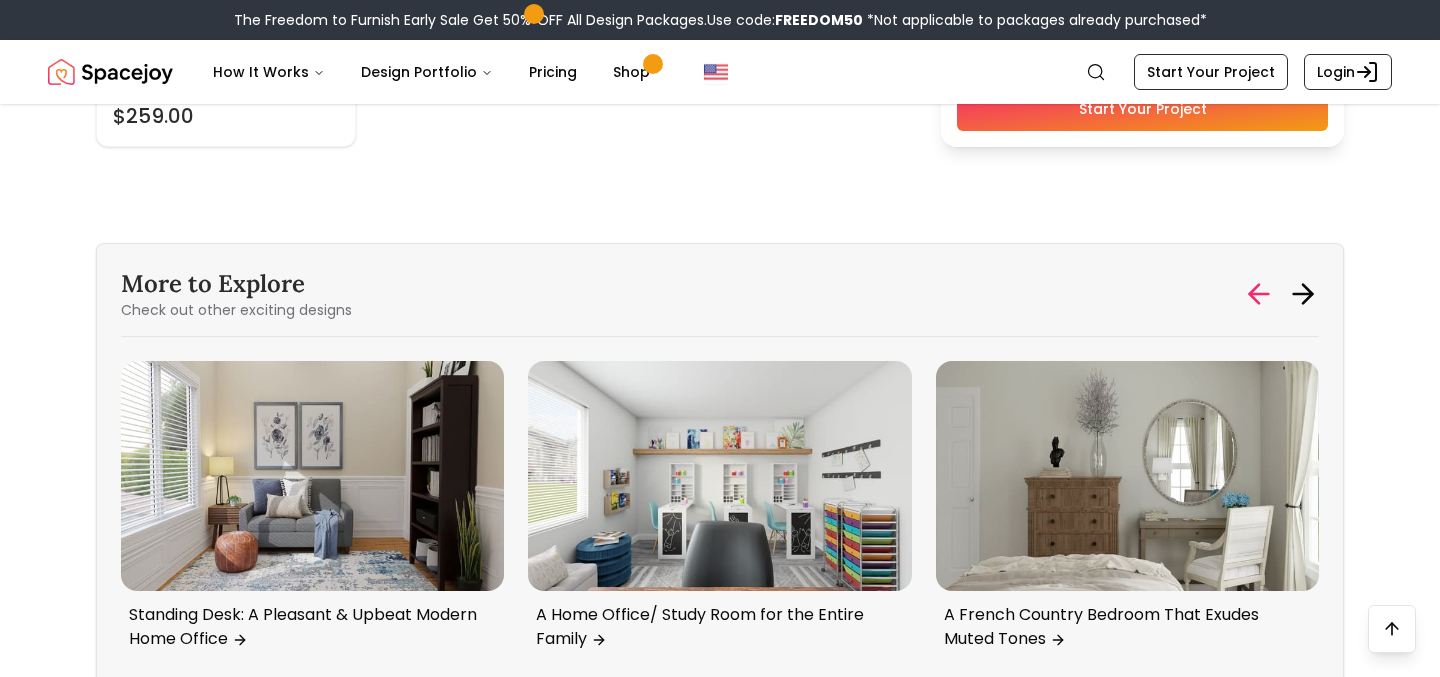 click 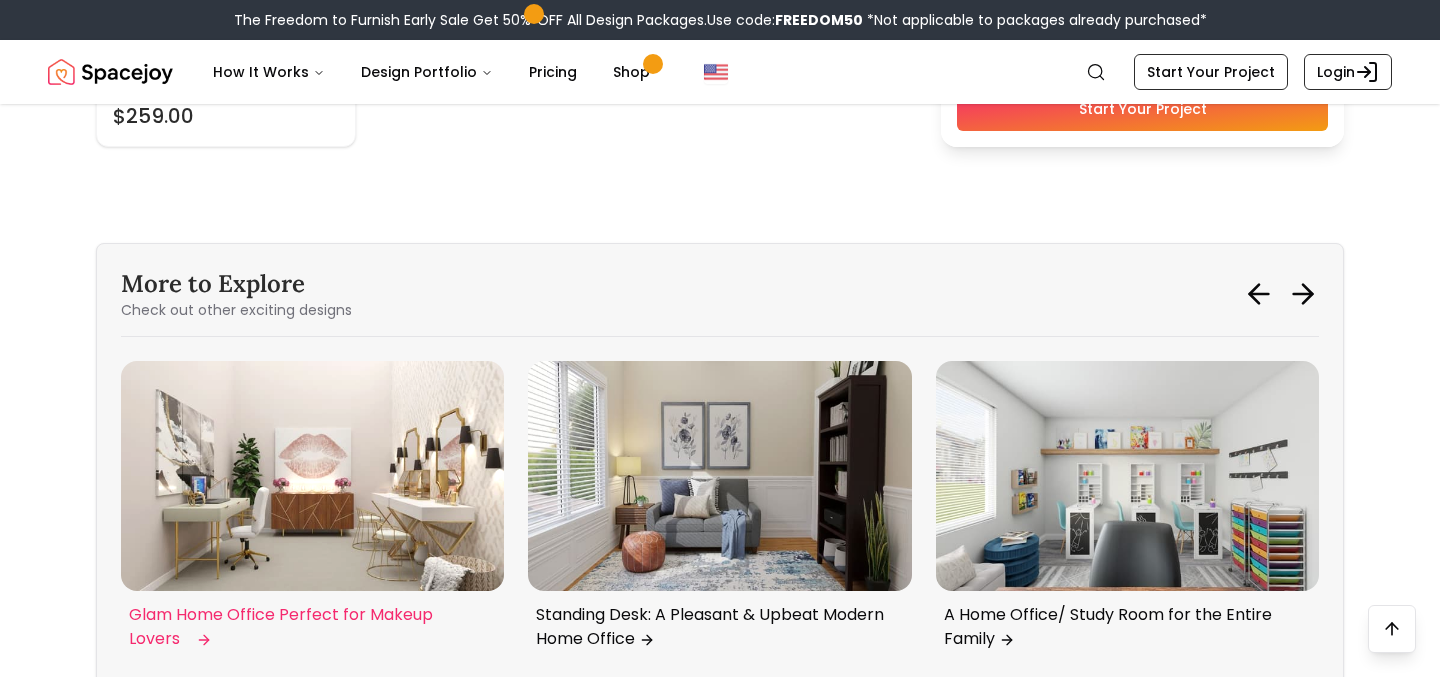 click at bounding box center (312, 476) 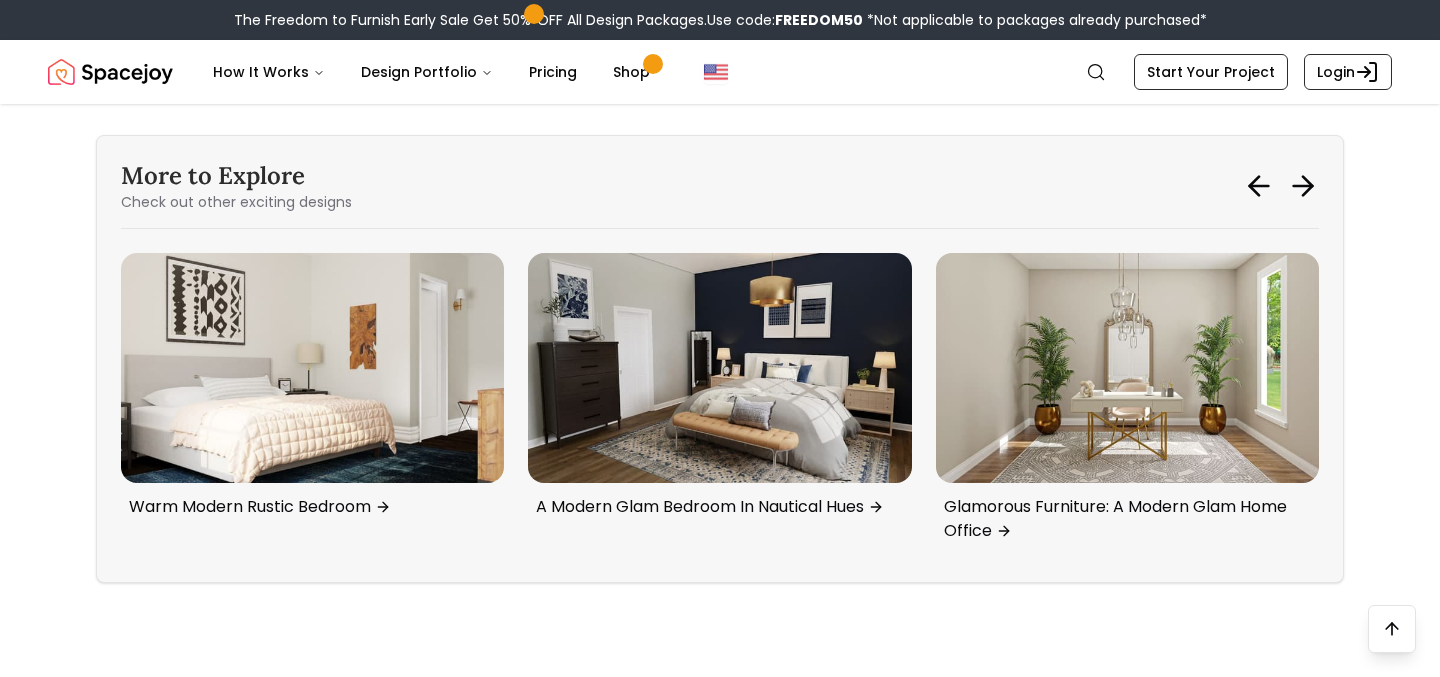 scroll, scrollTop: 4914, scrollLeft: 0, axis: vertical 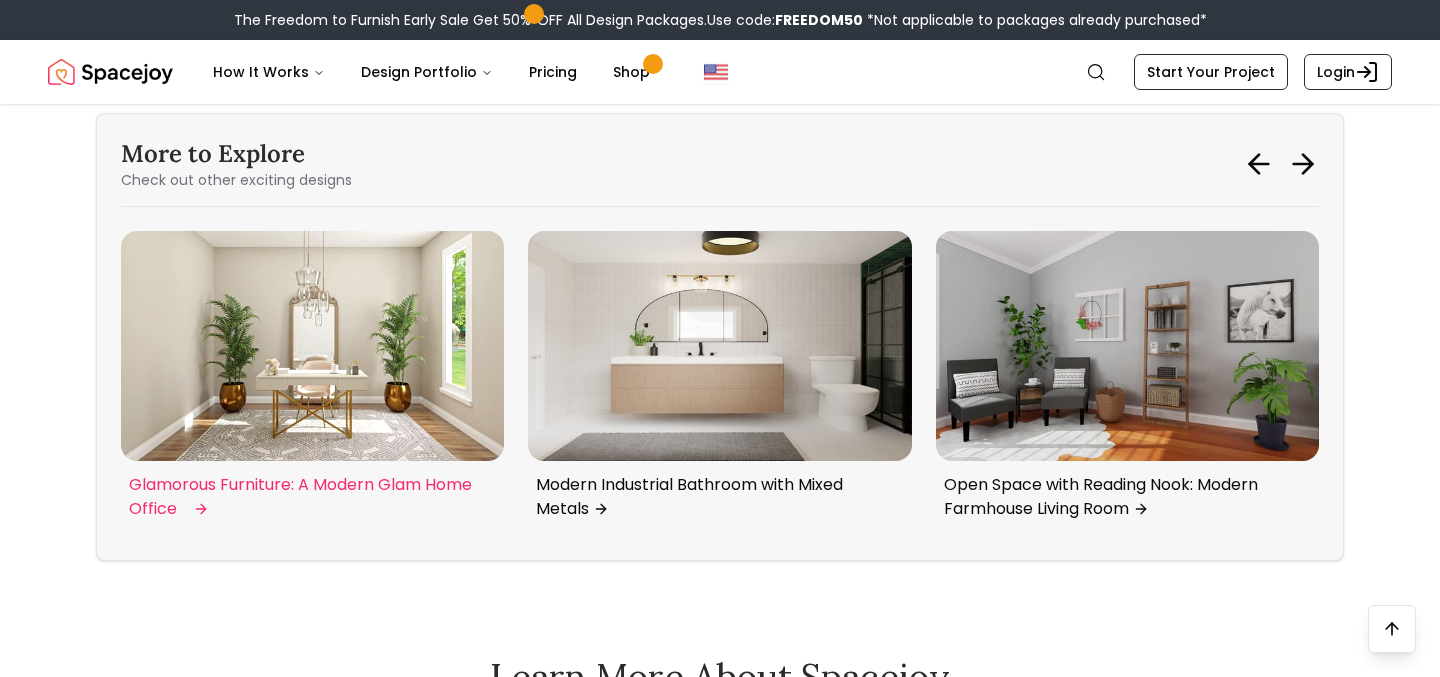 click at bounding box center (312, 346) 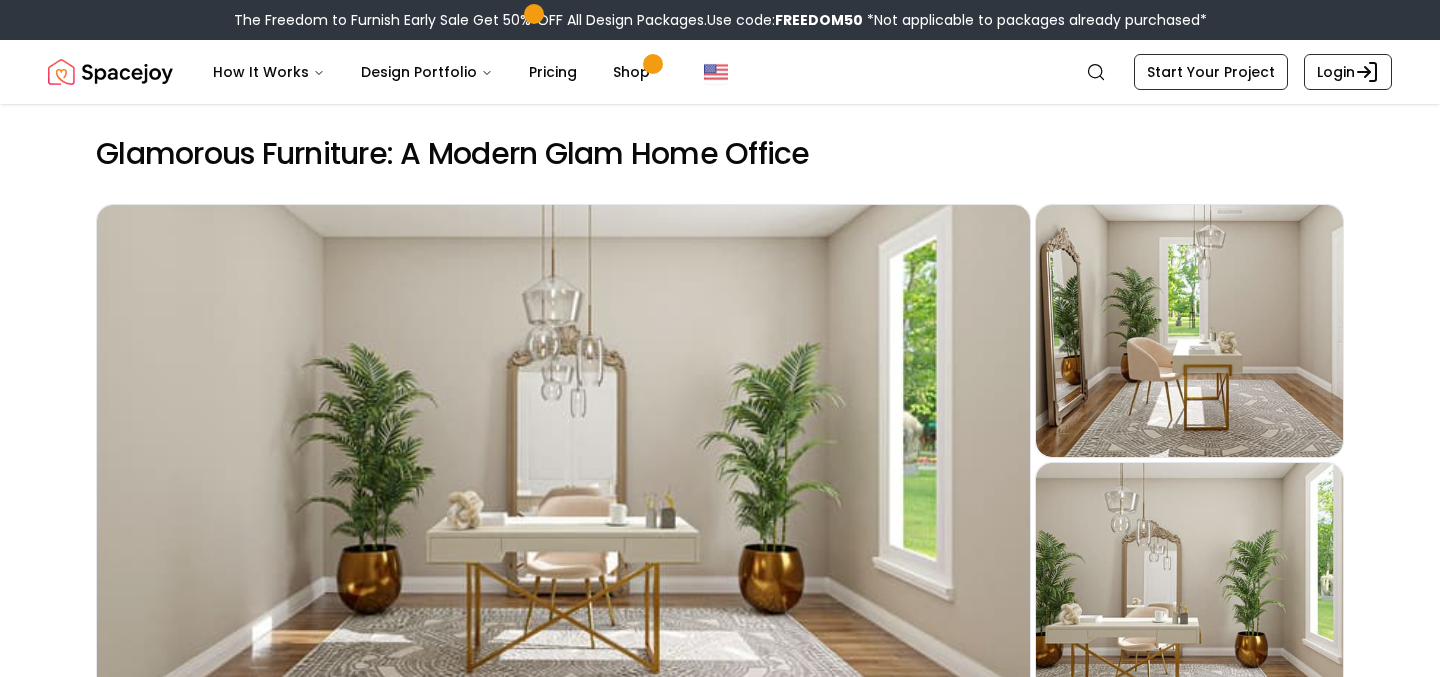 scroll, scrollTop: 0, scrollLeft: 0, axis: both 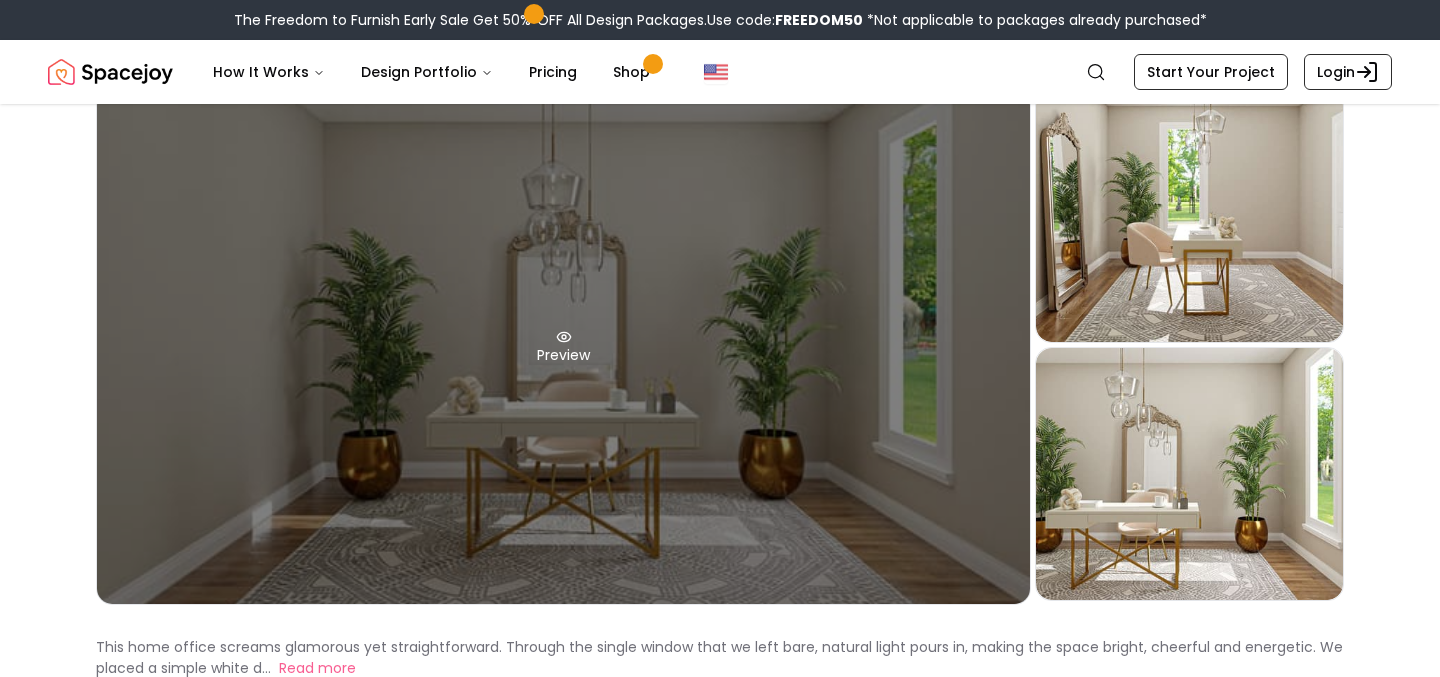 click on "Preview" at bounding box center (563, 347) 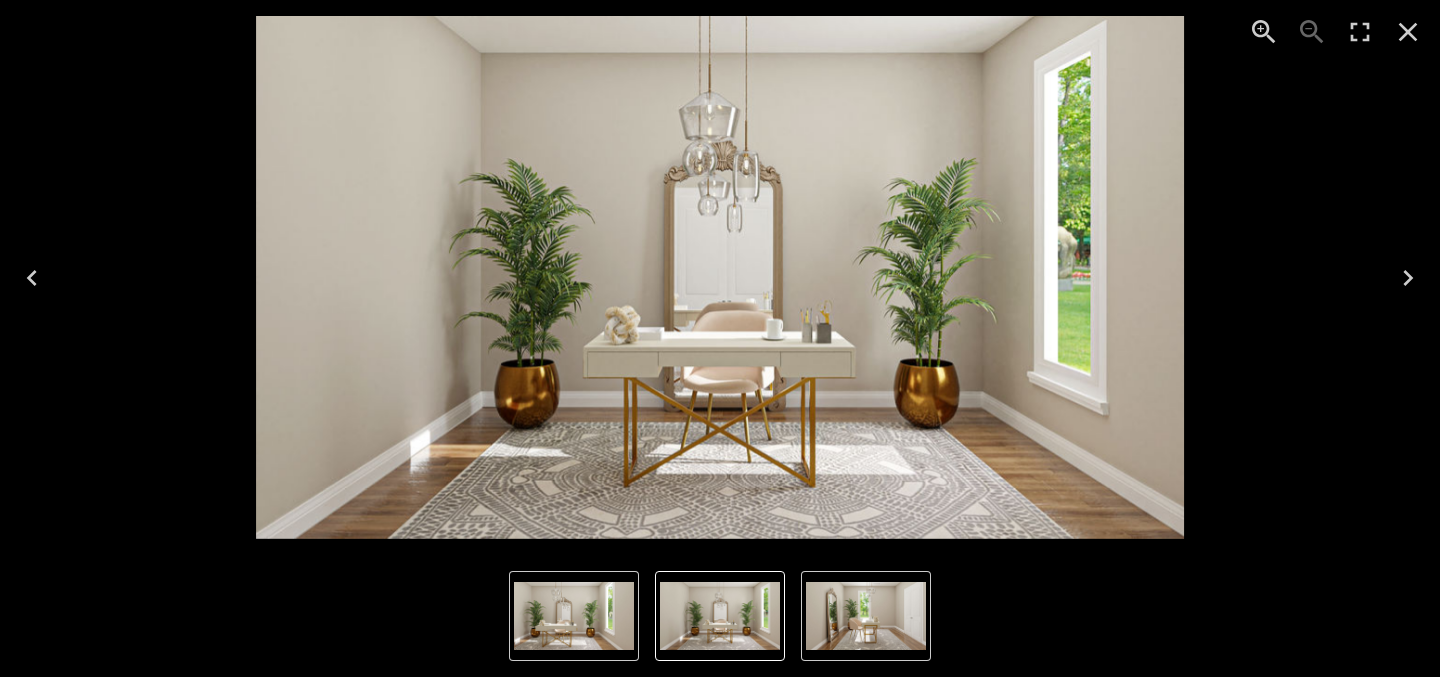click at bounding box center [720, 616] 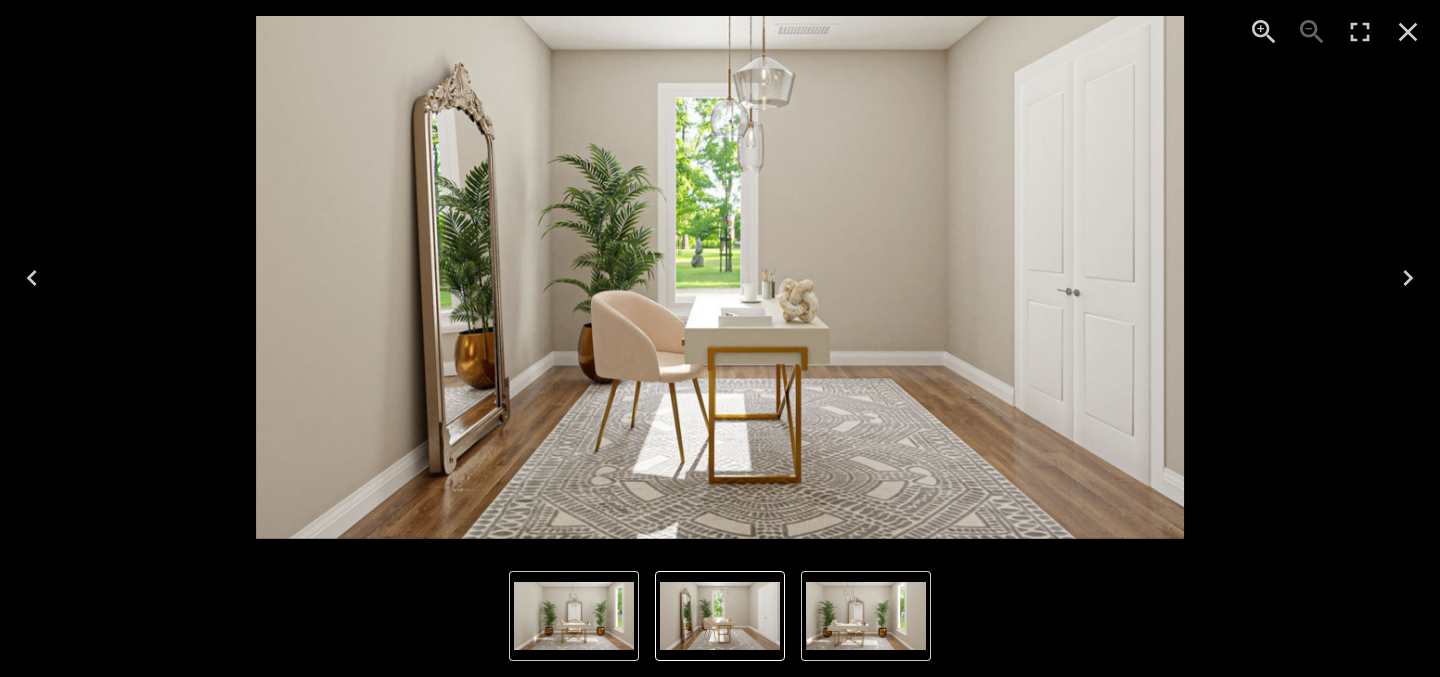 click 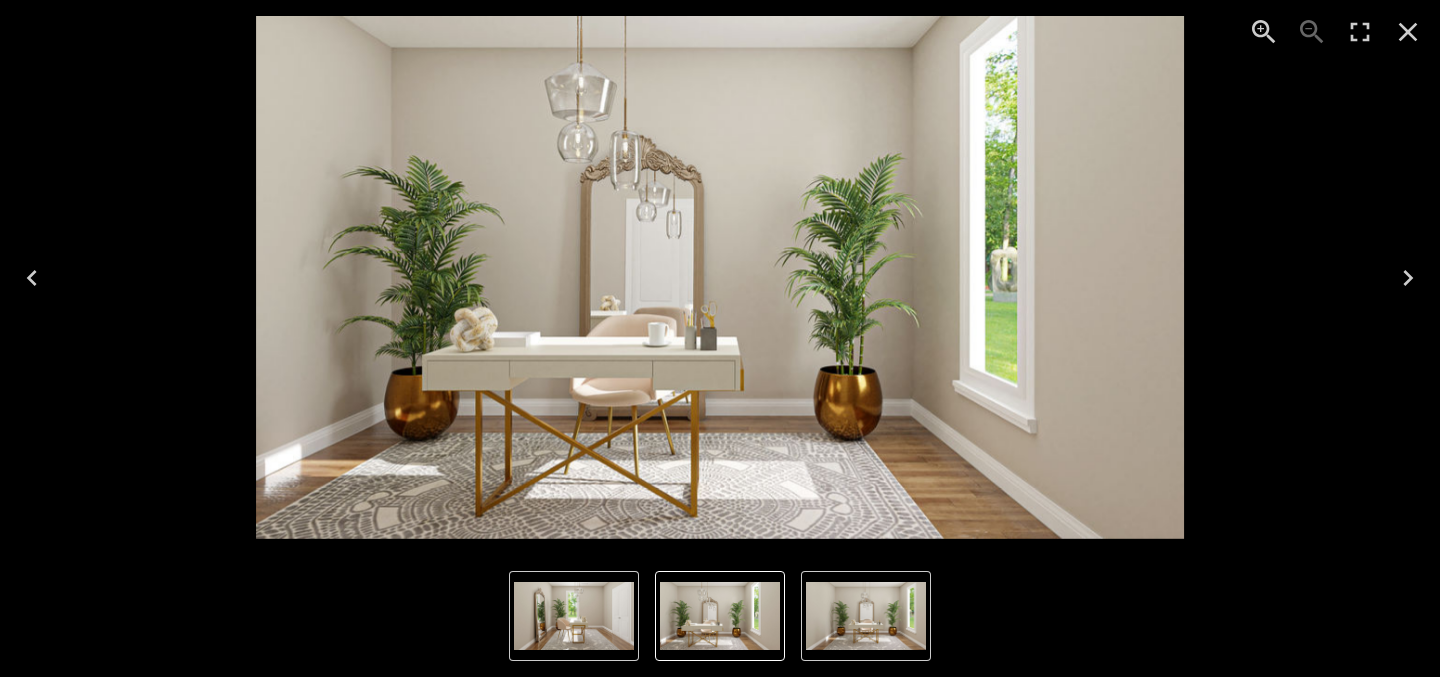 click 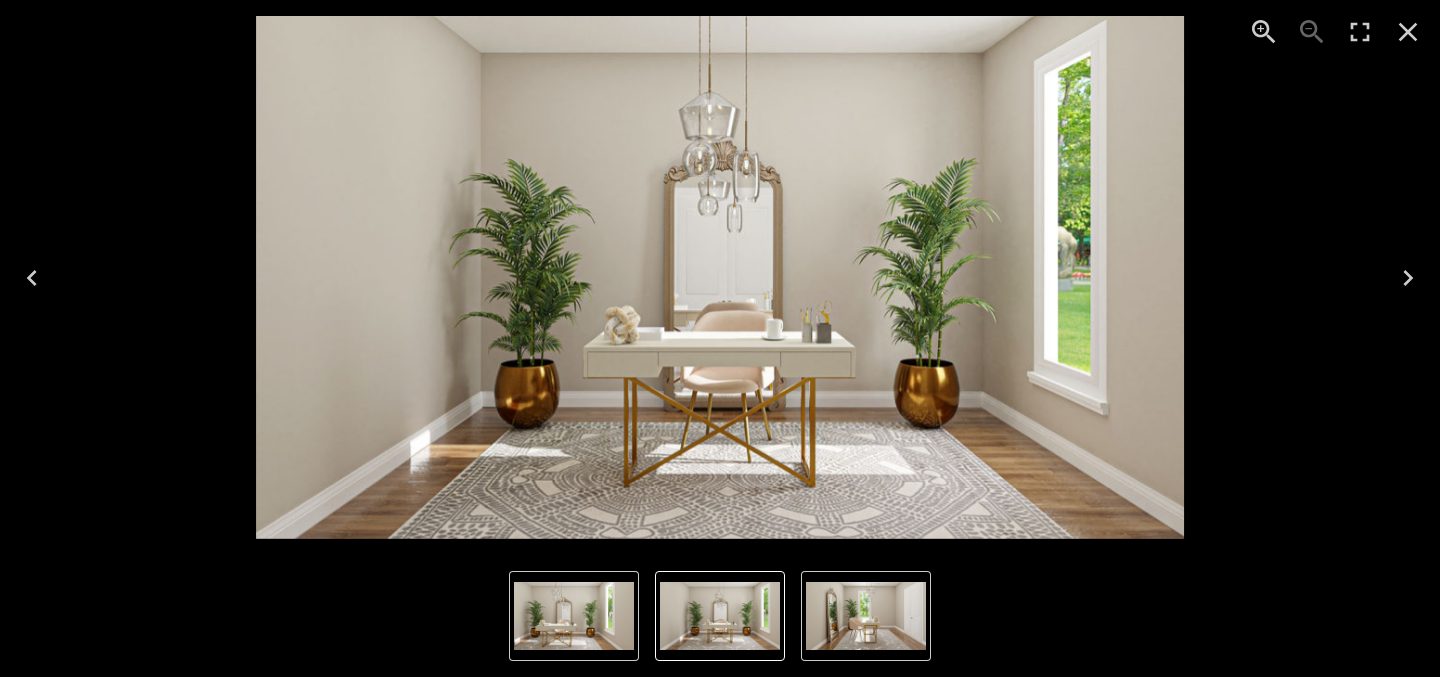 click 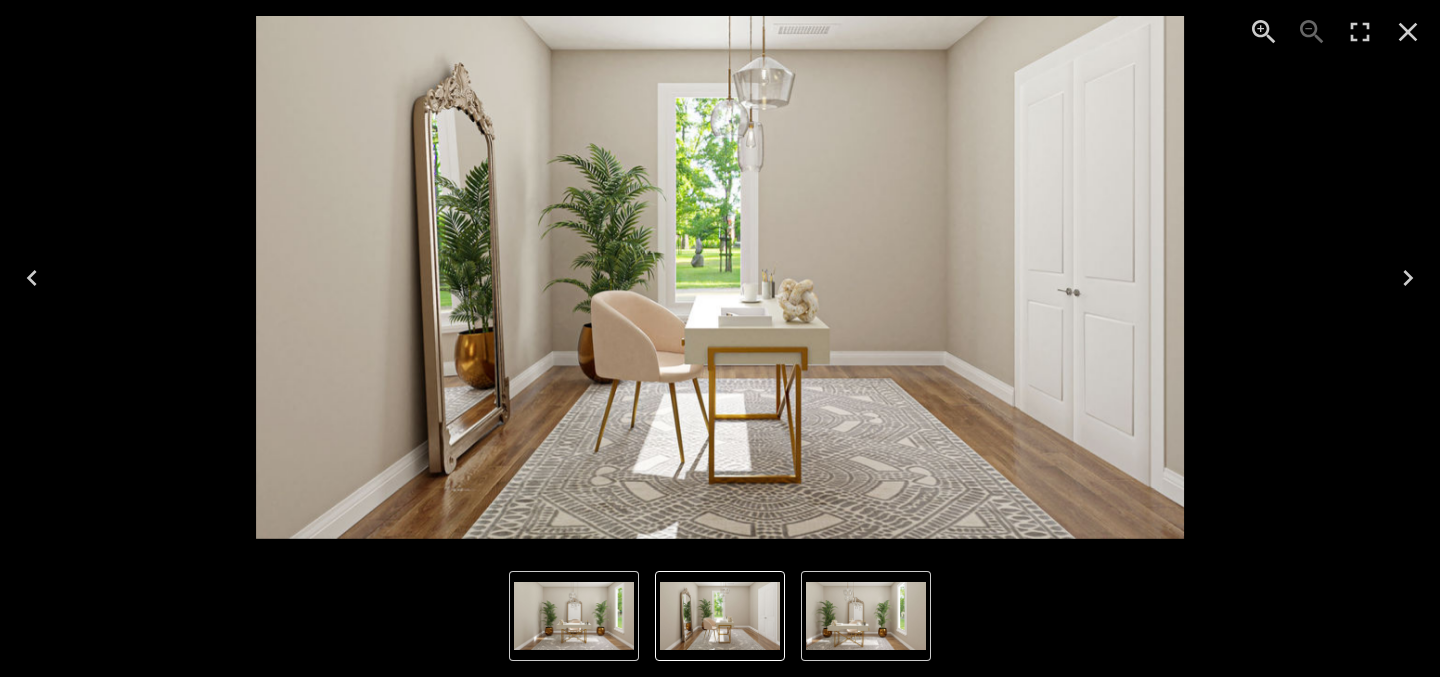 click 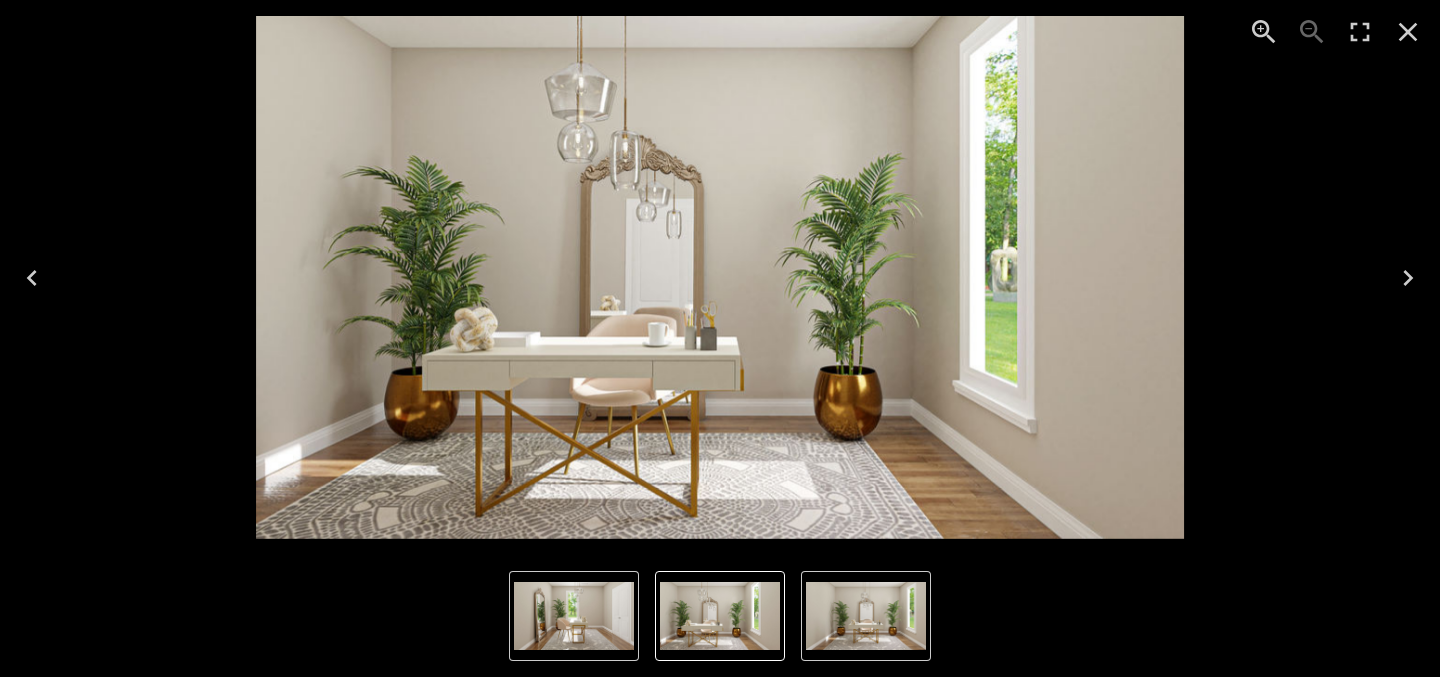 click 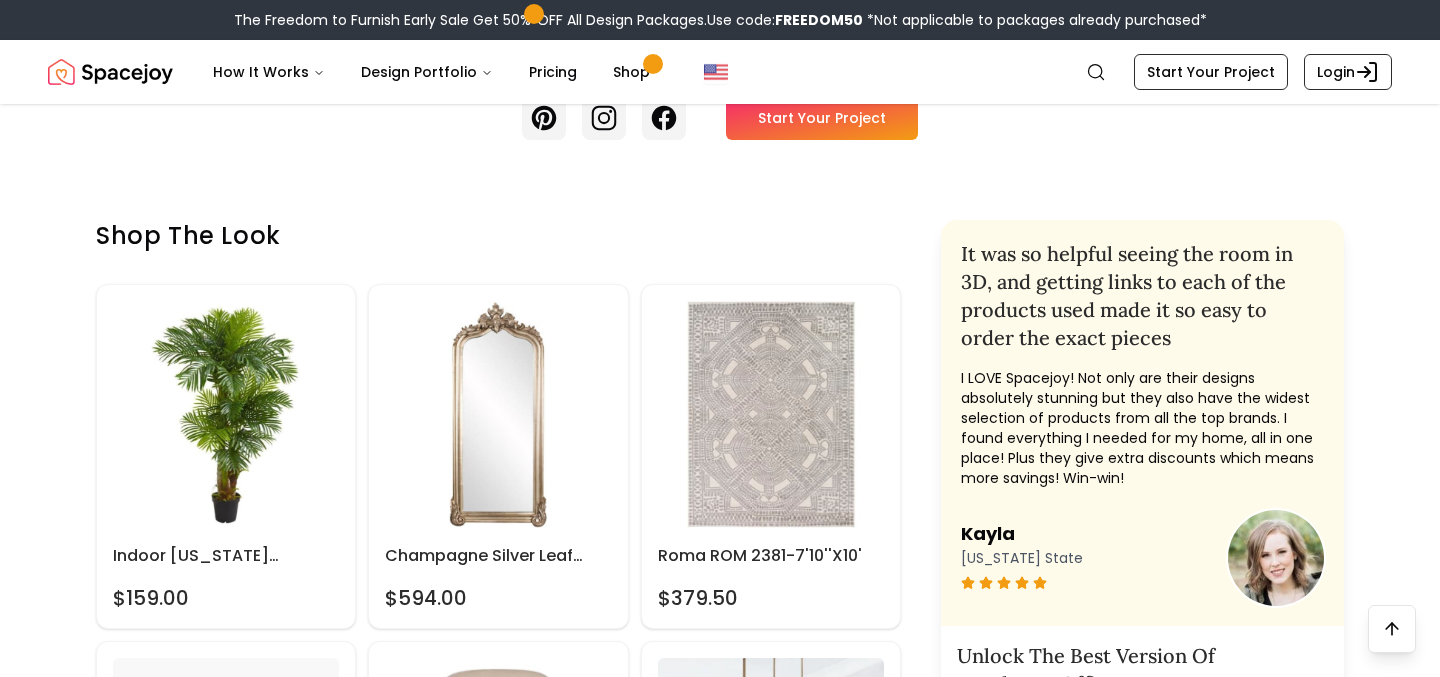 scroll, scrollTop: 846, scrollLeft: 0, axis: vertical 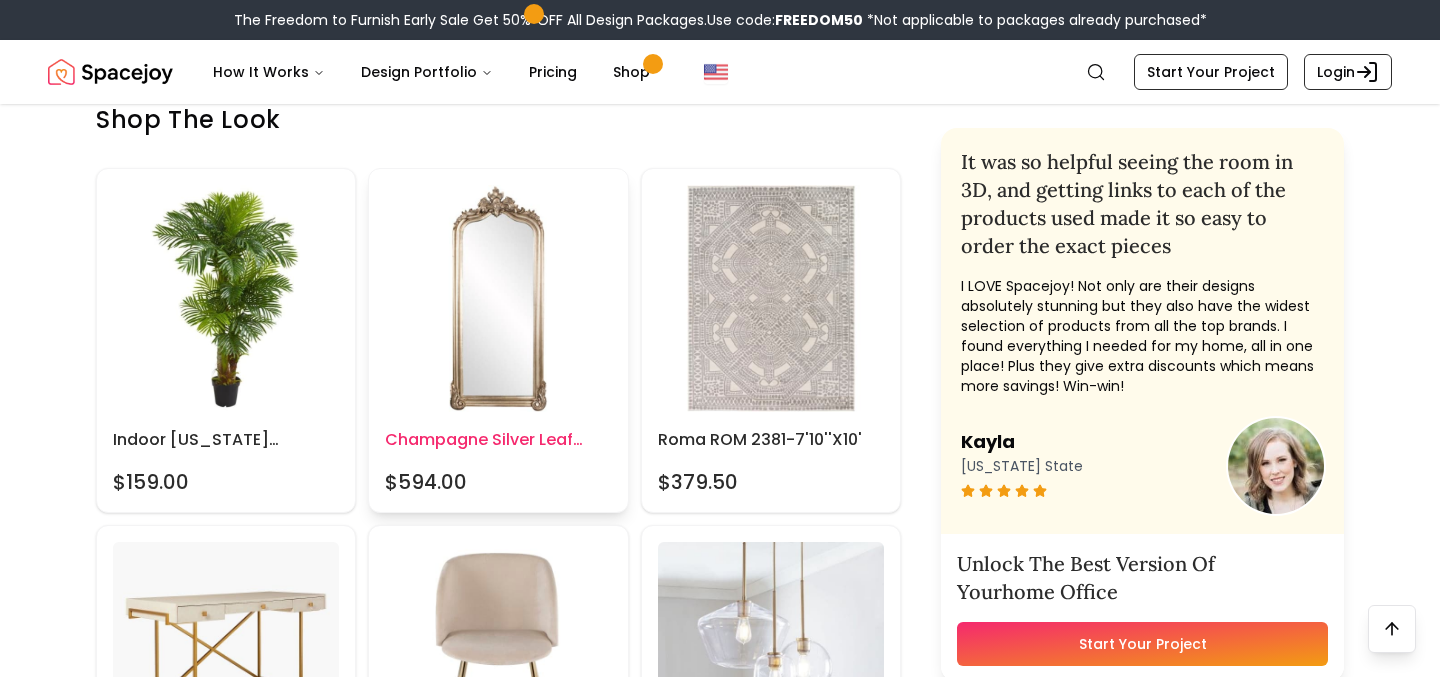 click on "Champagne Silver Leaf Floor Mirror" at bounding box center [498, 440] 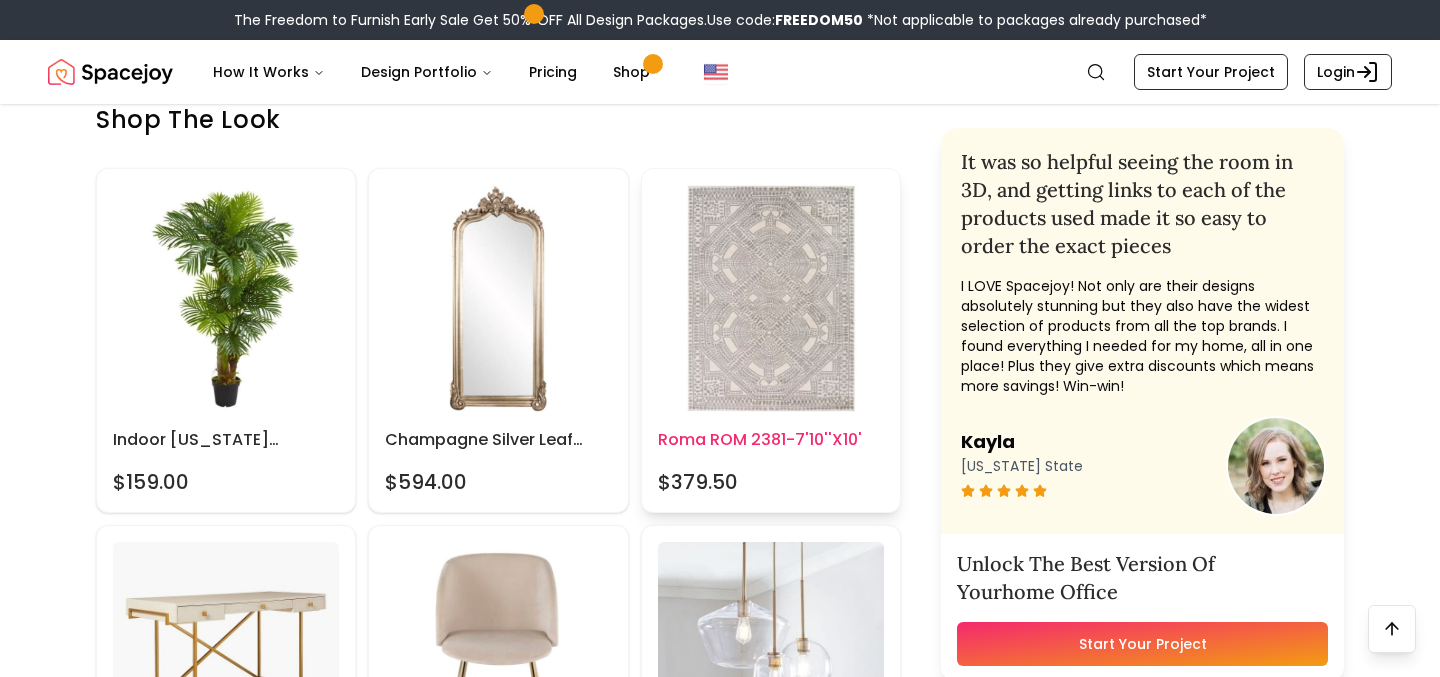 click on "Roma ROM 2381-7'10''x10'" at bounding box center (771, 440) 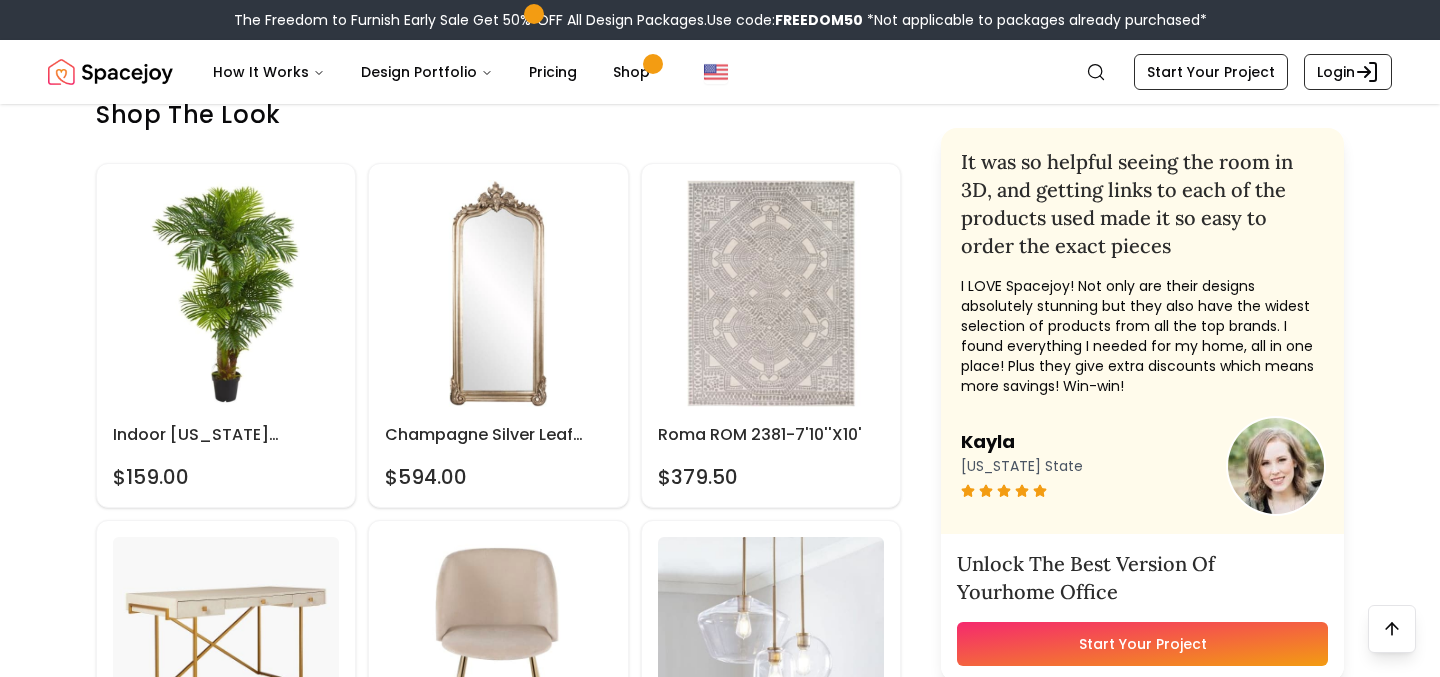 scroll, scrollTop: 834, scrollLeft: 0, axis: vertical 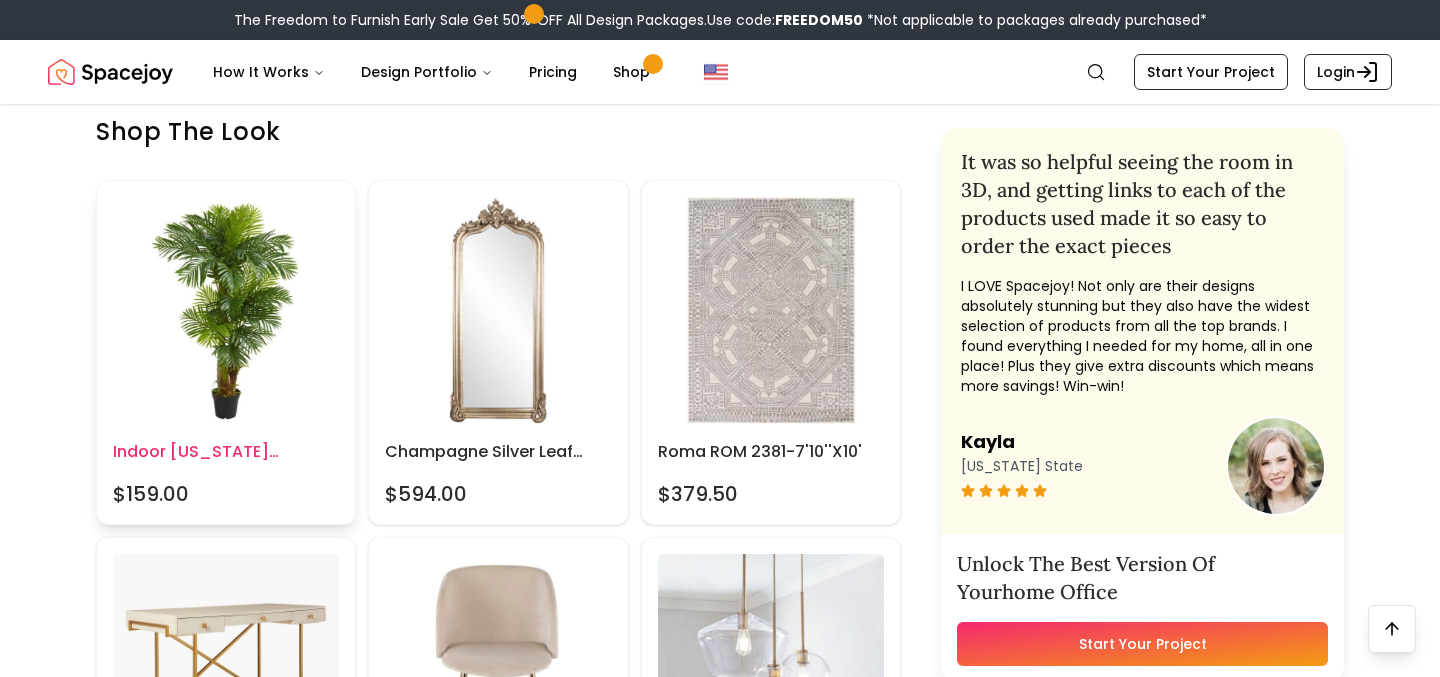 click on "Indoor [US_STATE] Artificial Palm $159.00" at bounding box center (226, 352) 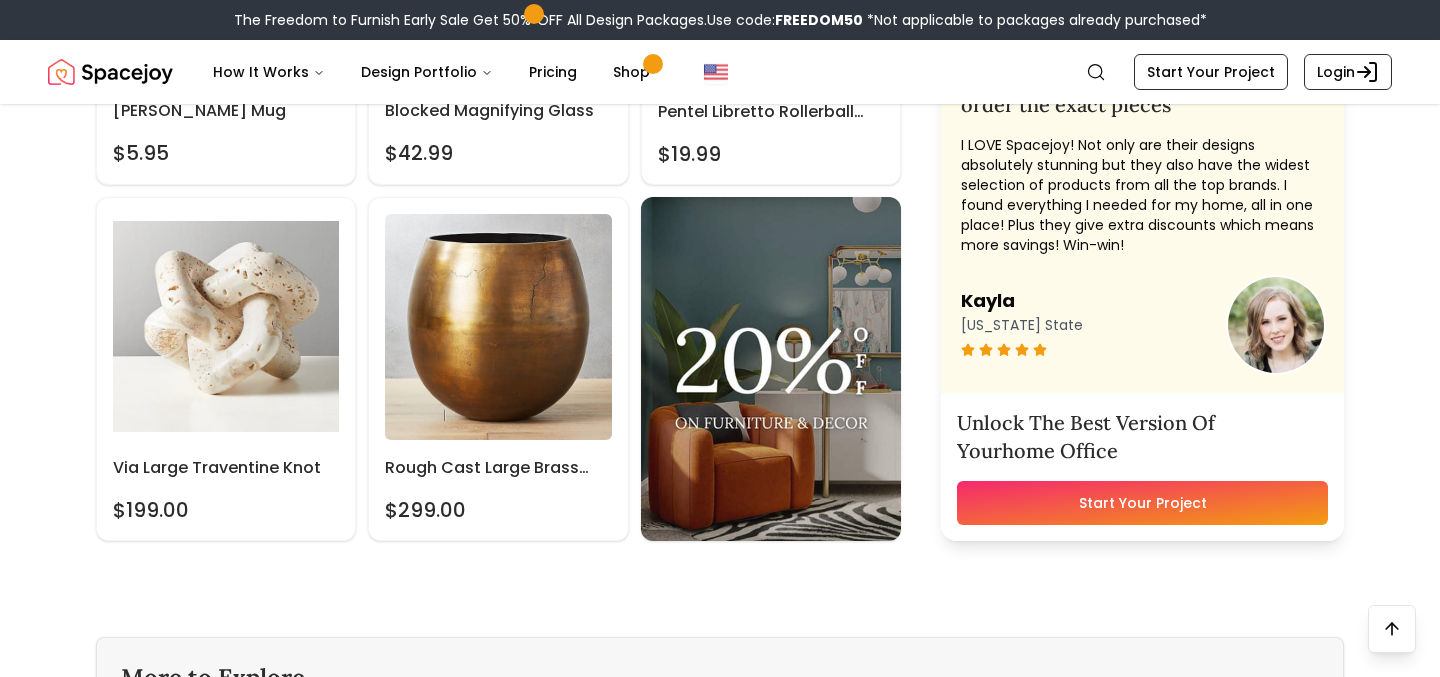 scroll, scrollTop: 2602, scrollLeft: 0, axis: vertical 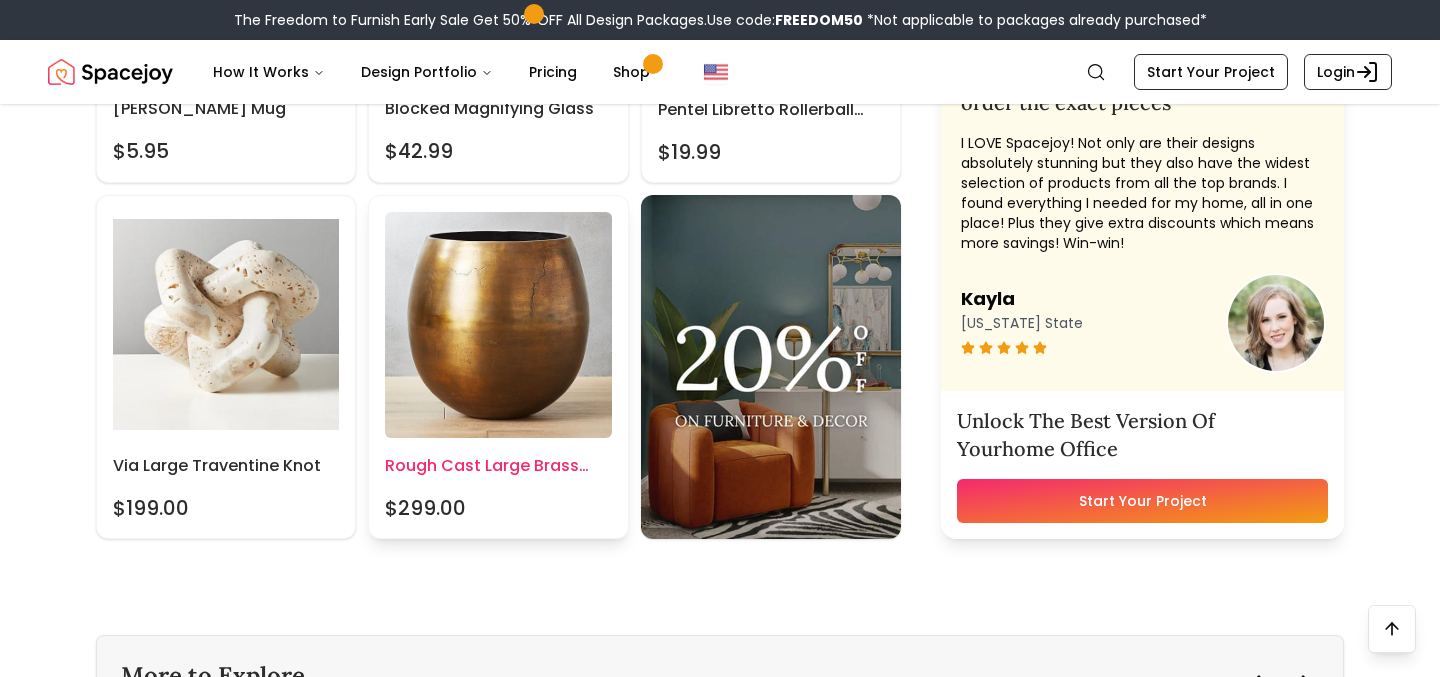 click on "Rough Cast Large Brass Planter" at bounding box center [498, 466] 